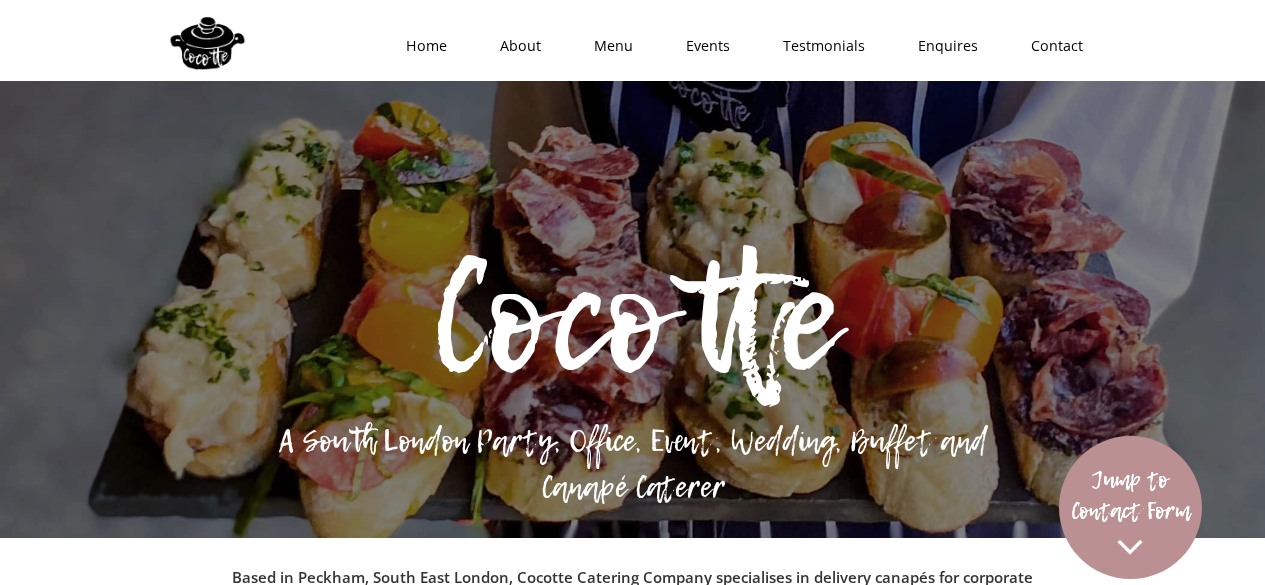 scroll, scrollTop: 0, scrollLeft: 0, axis: both 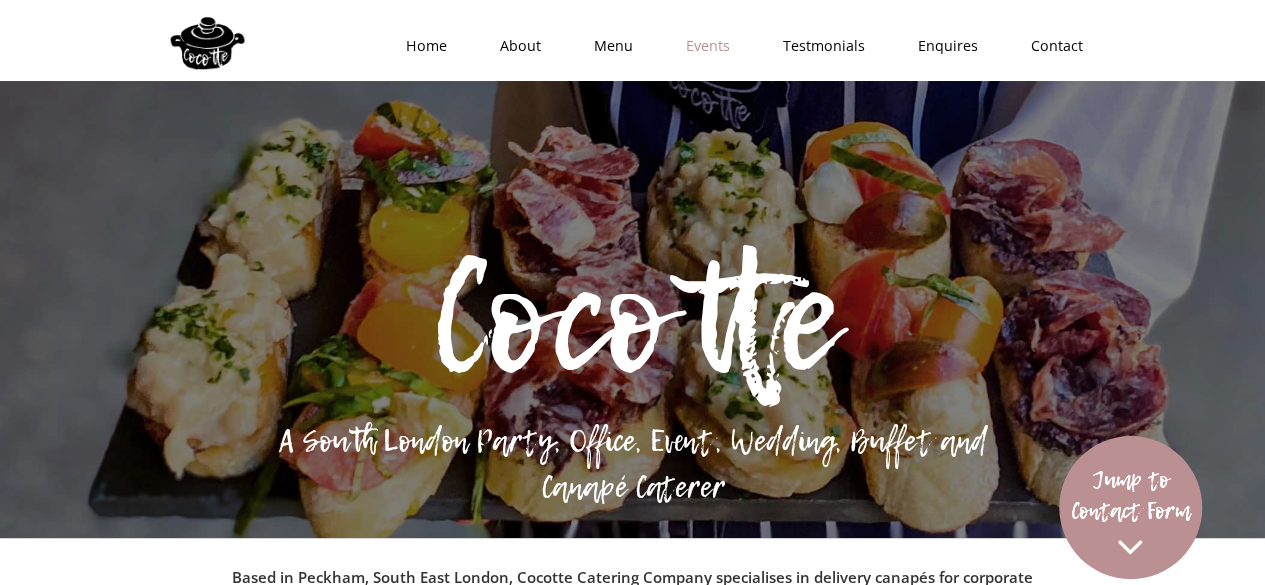 click on "Events" at bounding box center (701, 46) 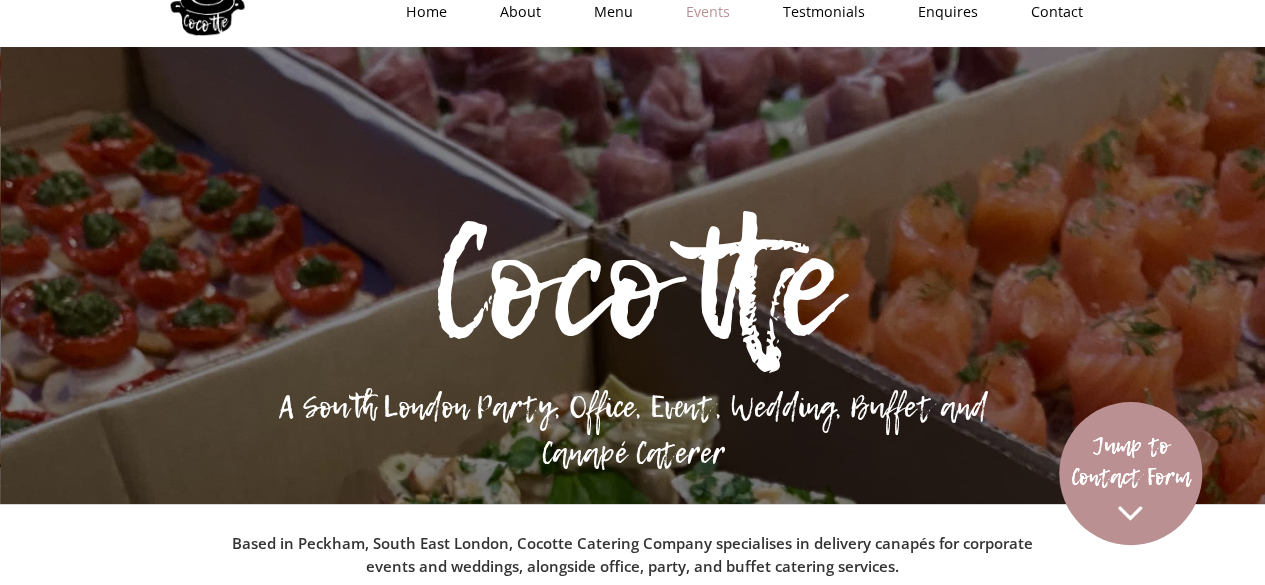 scroll, scrollTop: 0, scrollLeft: 0, axis: both 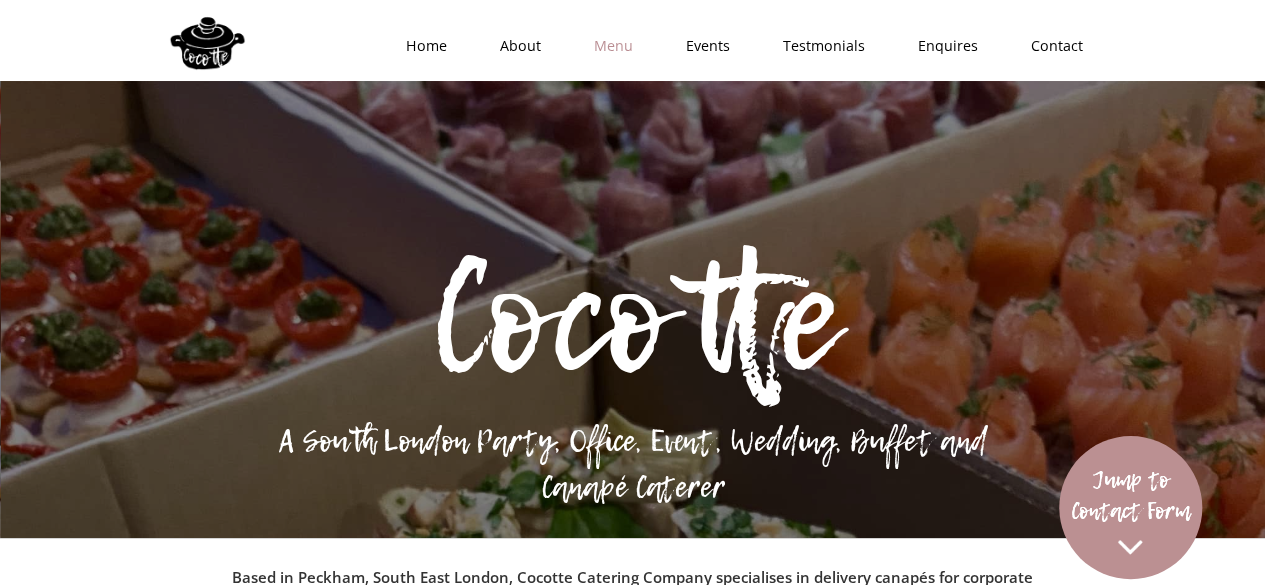 click on "Menu" at bounding box center (607, 46) 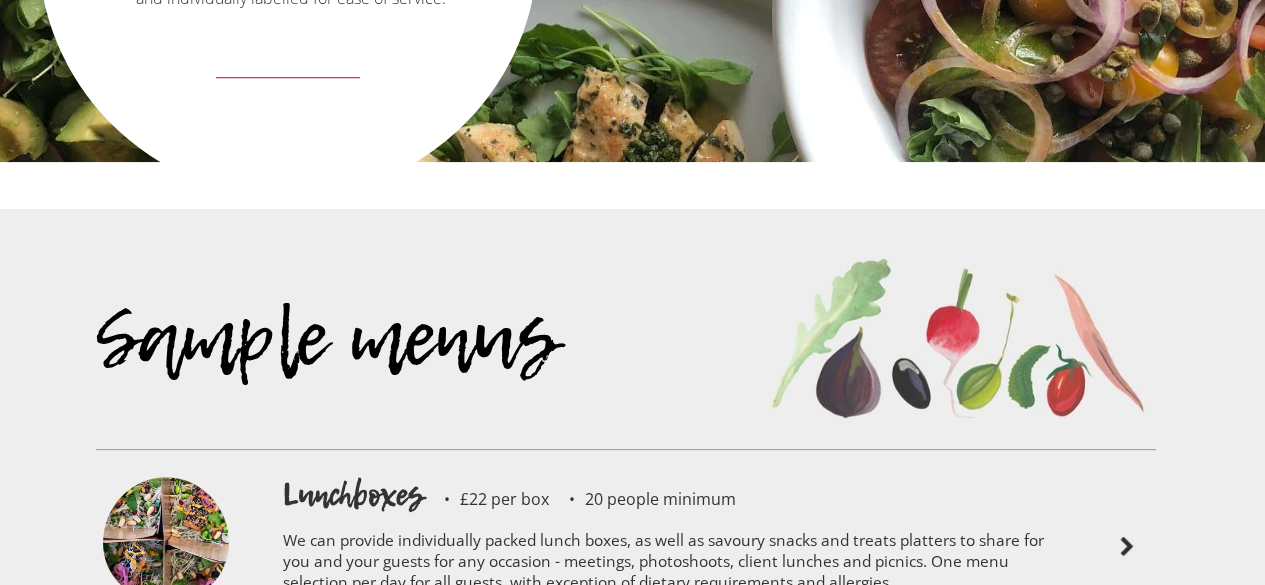 scroll, scrollTop: 3907, scrollLeft: 0, axis: vertical 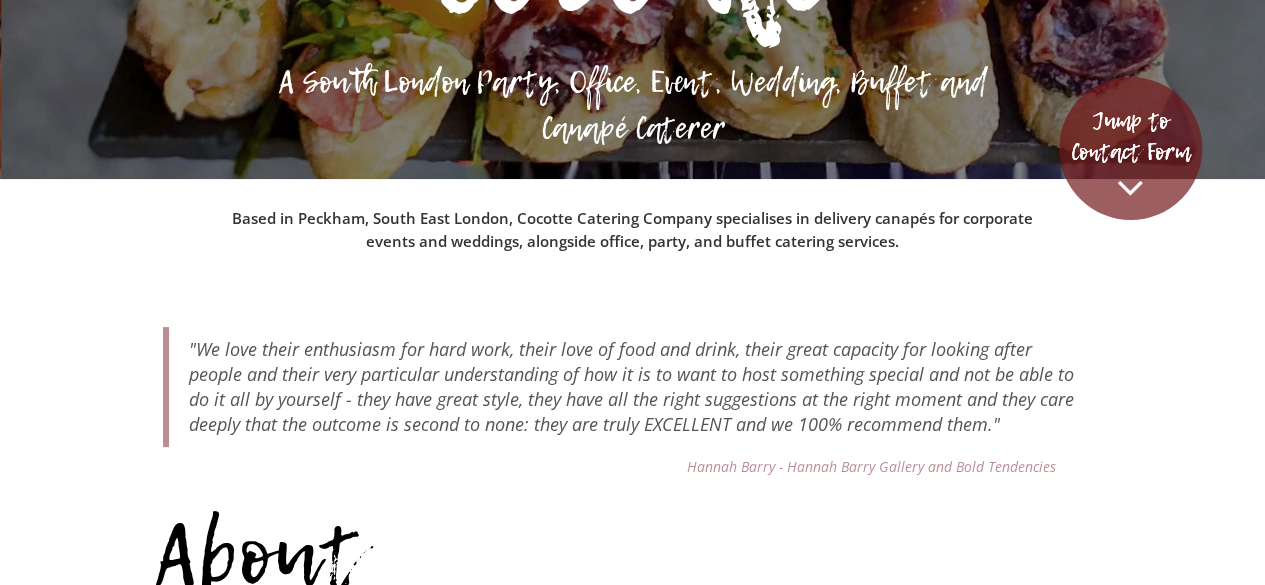 click at bounding box center [1130, 187] 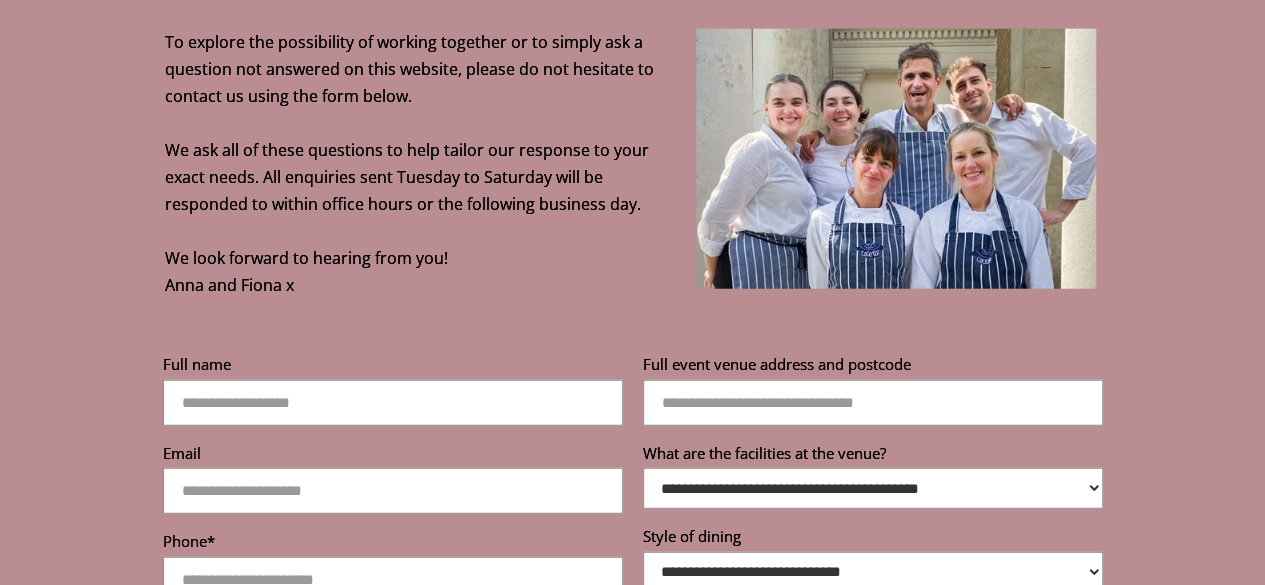 scroll, scrollTop: 6175, scrollLeft: 0, axis: vertical 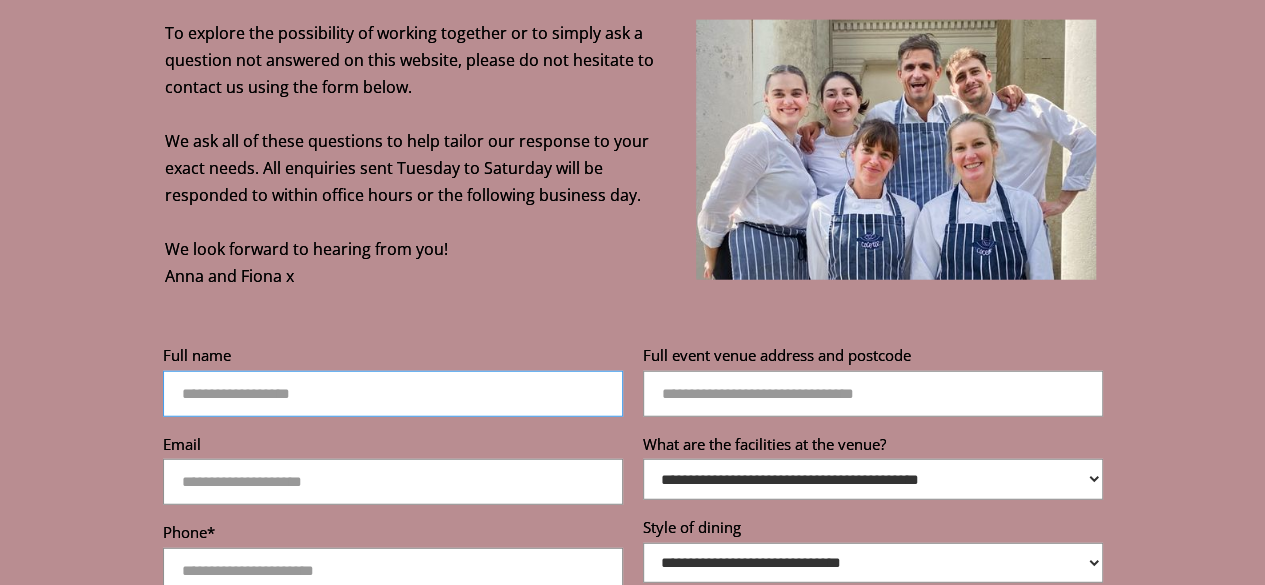 click on "Full name" at bounding box center [393, 394] 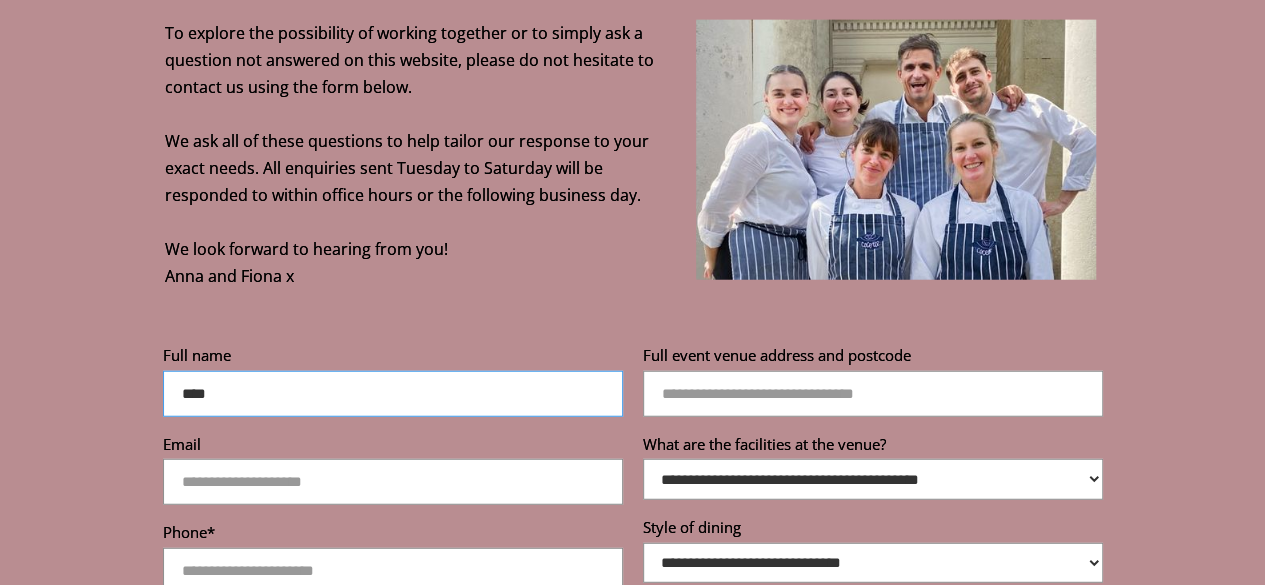 type on "****" 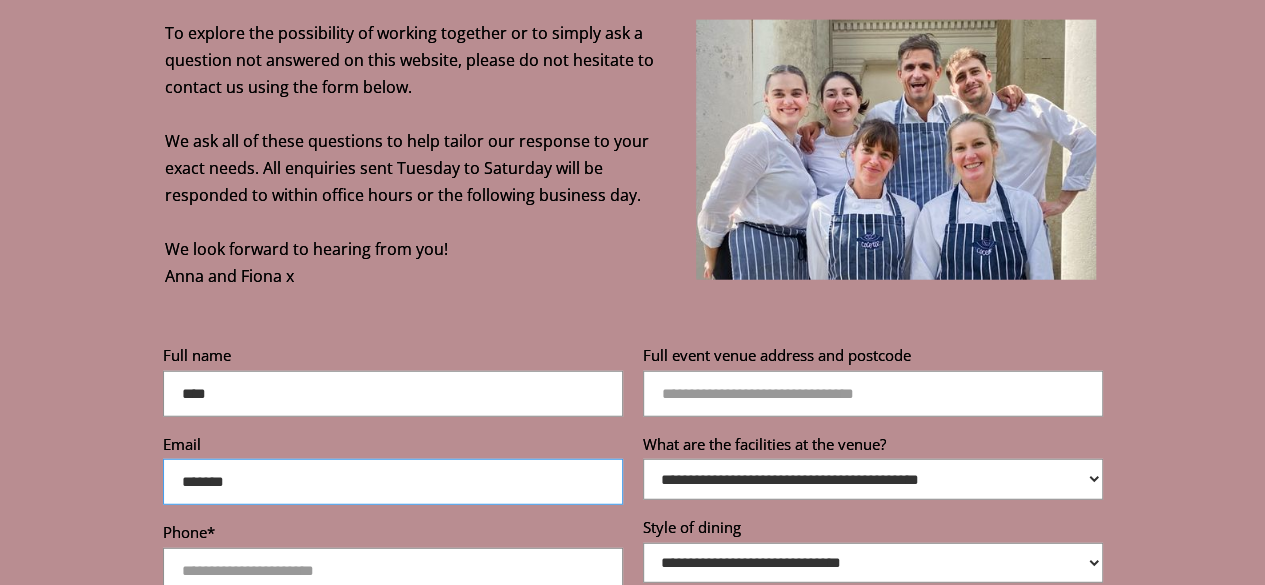 type on "**********" 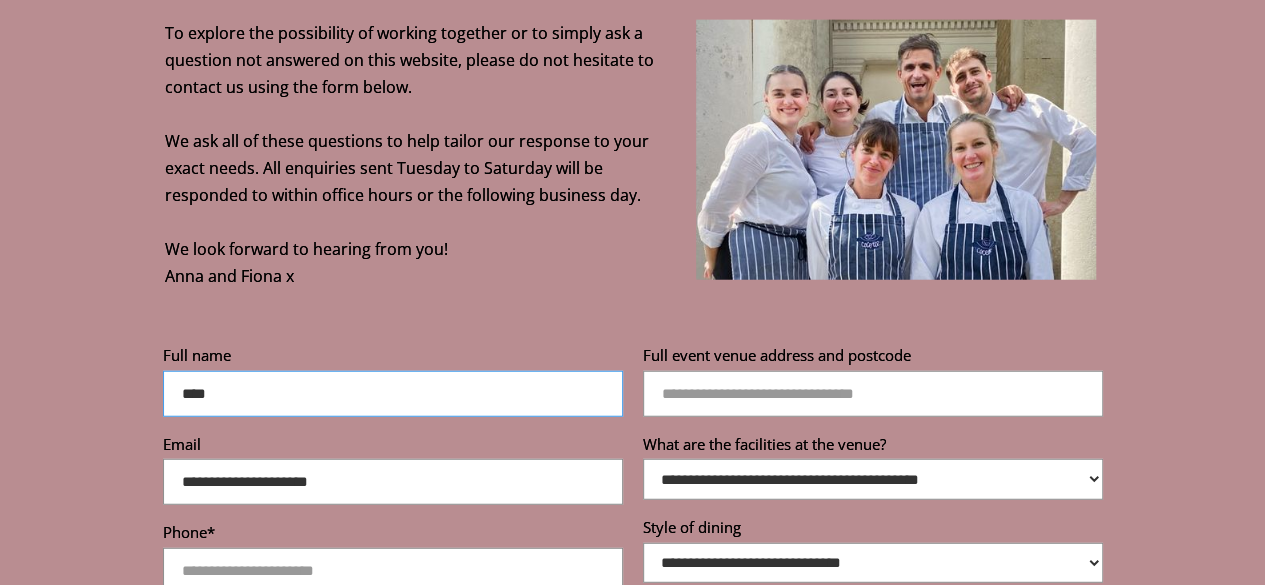 click on "****" at bounding box center (393, 394) 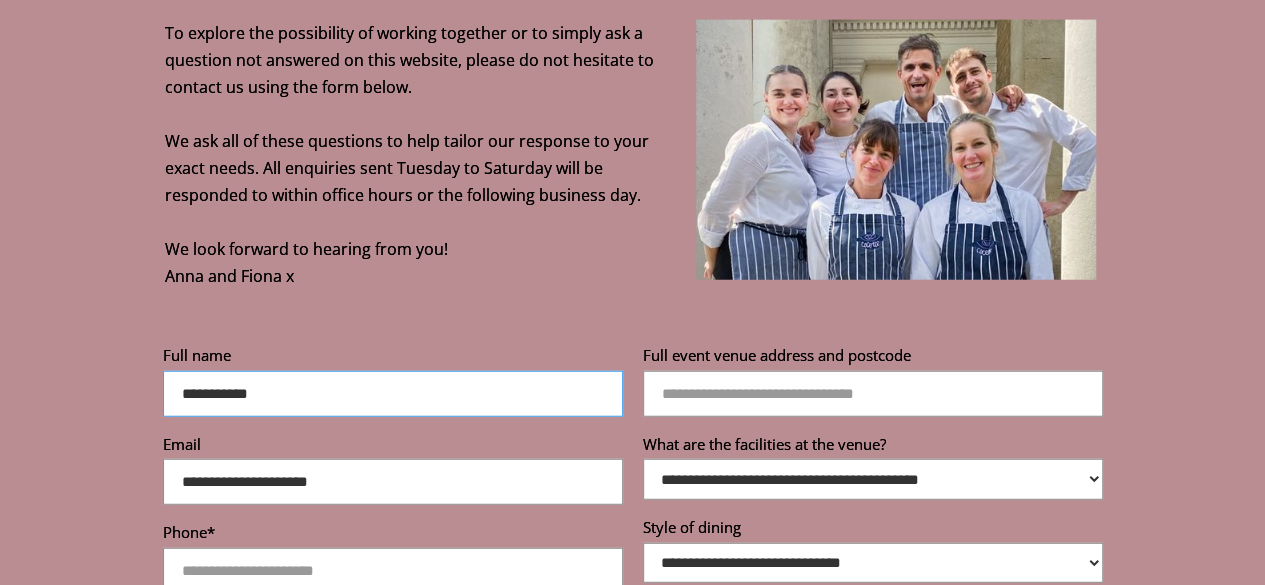 type on "**********" 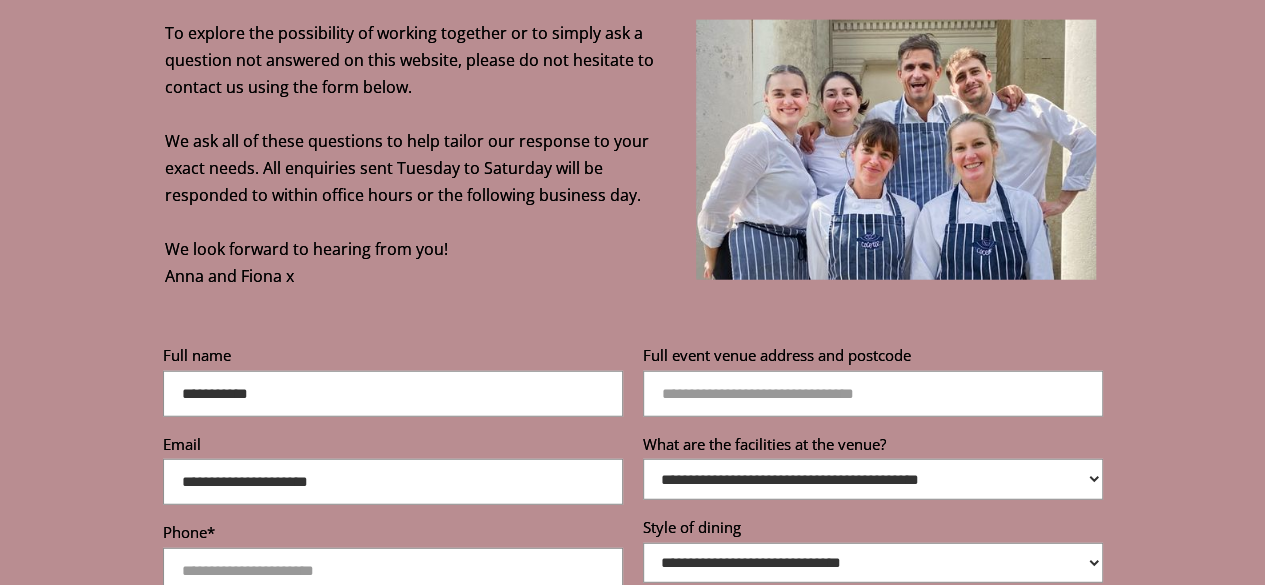 scroll, scrollTop: 6516, scrollLeft: 0, axis: vertical 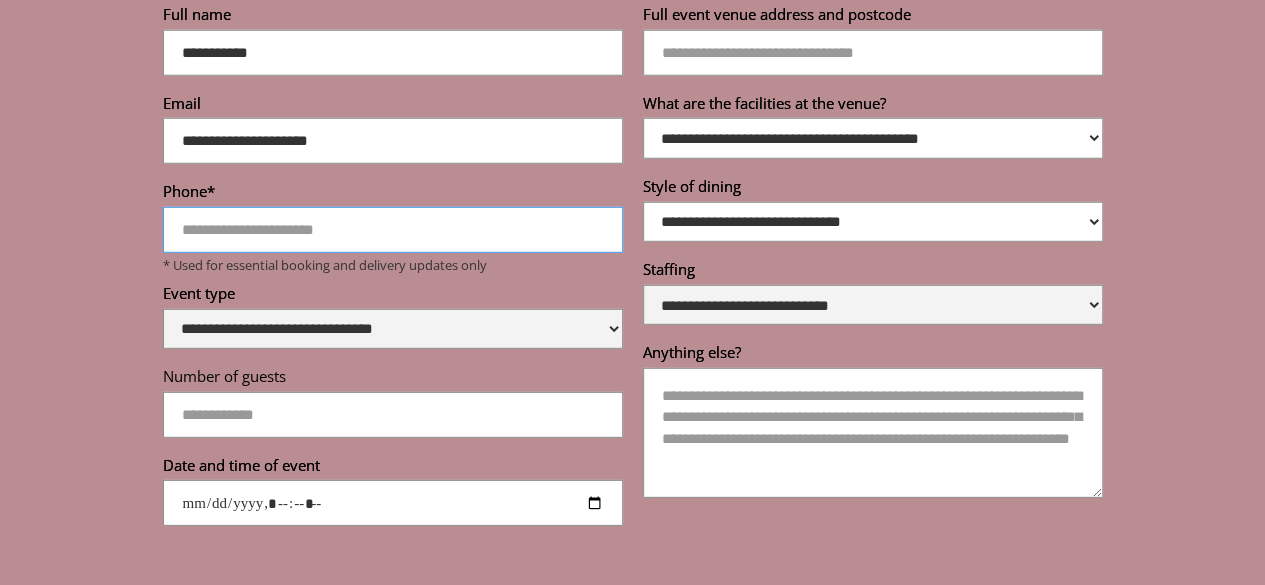 click on "Phone*" at bounding box center (393, 230) 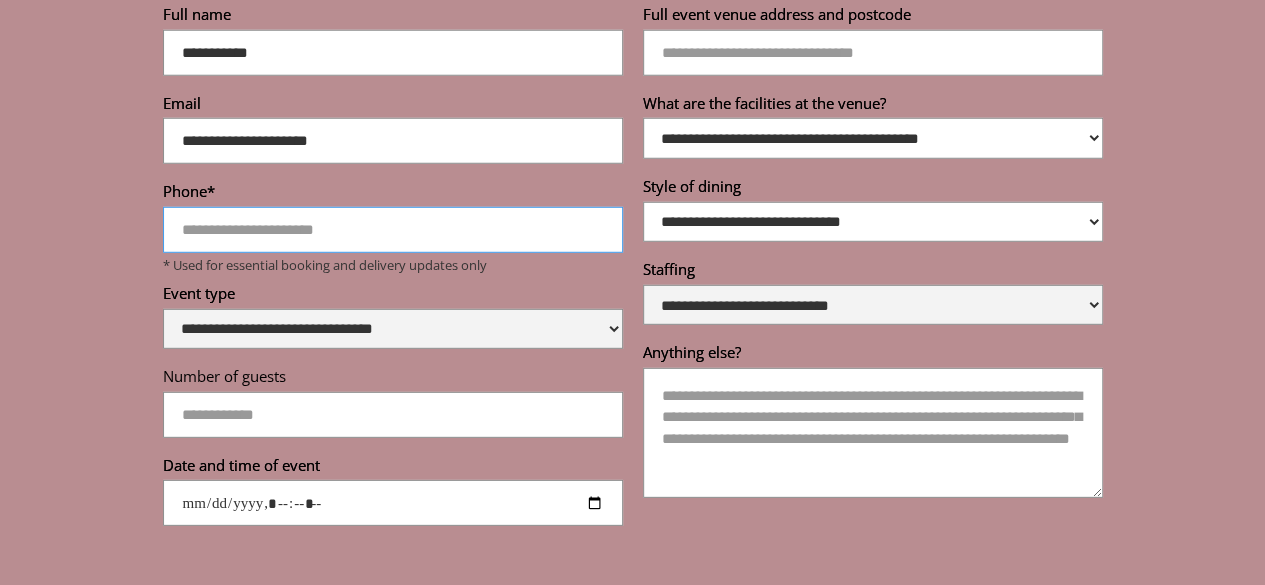 type on "**********" 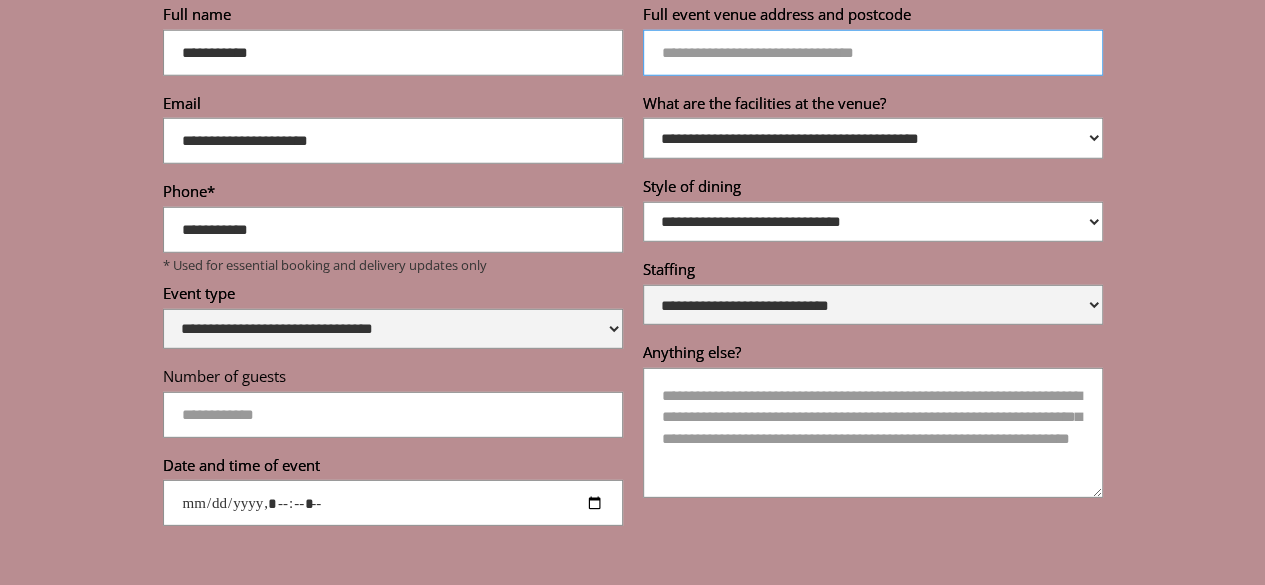 type on "******" 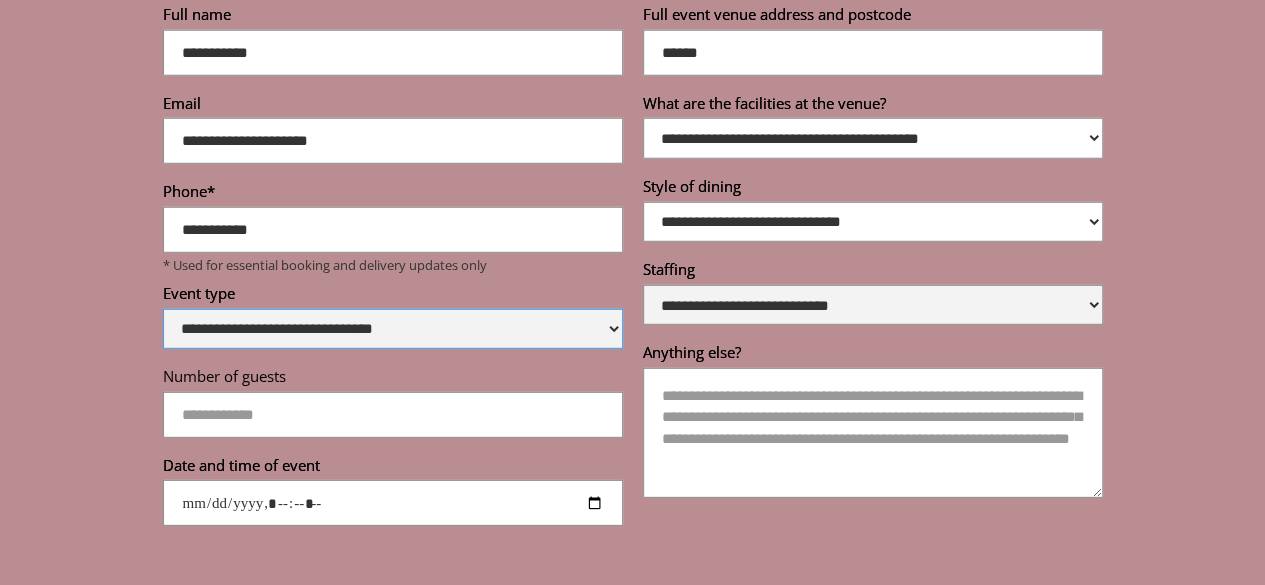 click on "**********" at bounding box center (393, 329) 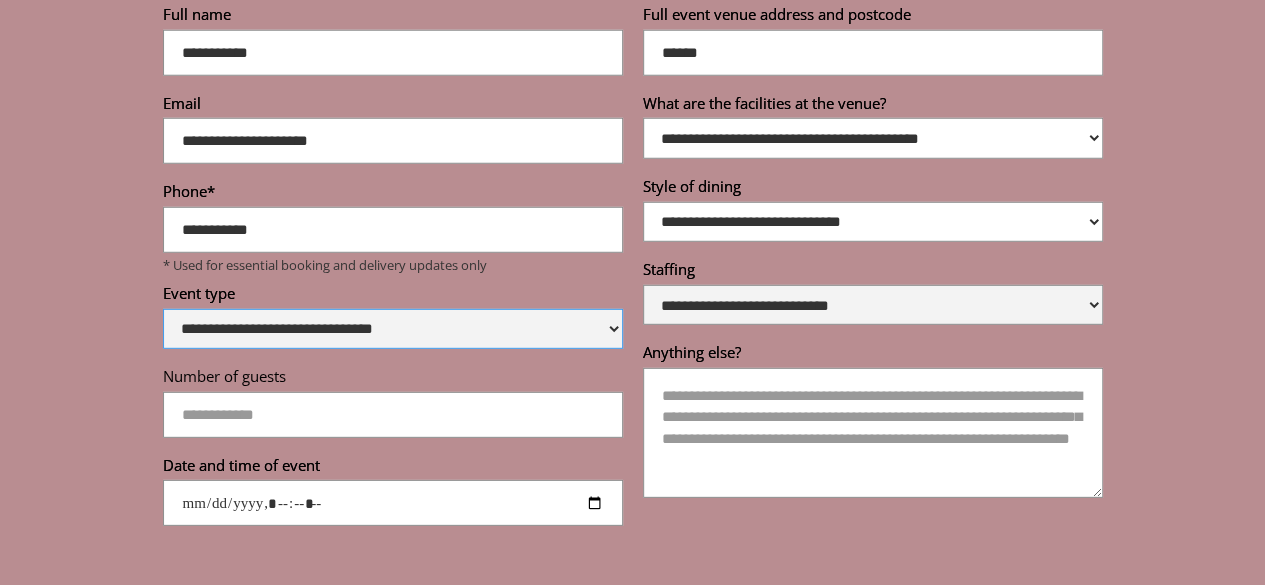 select on "*********" 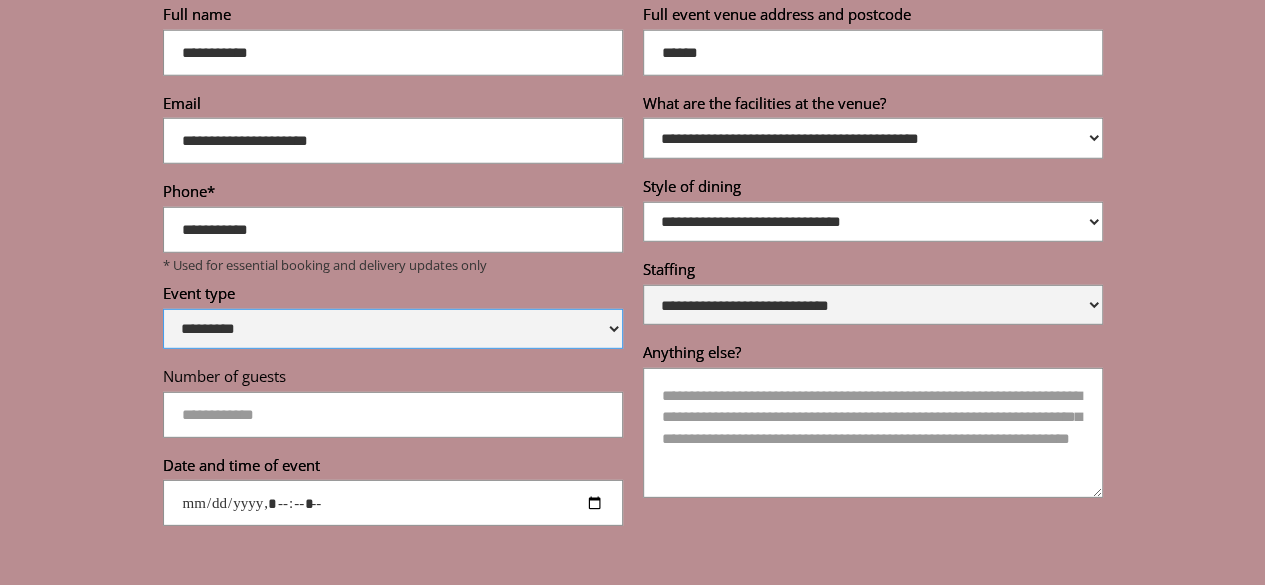 click on "**********" at bounding box center (393, 329) 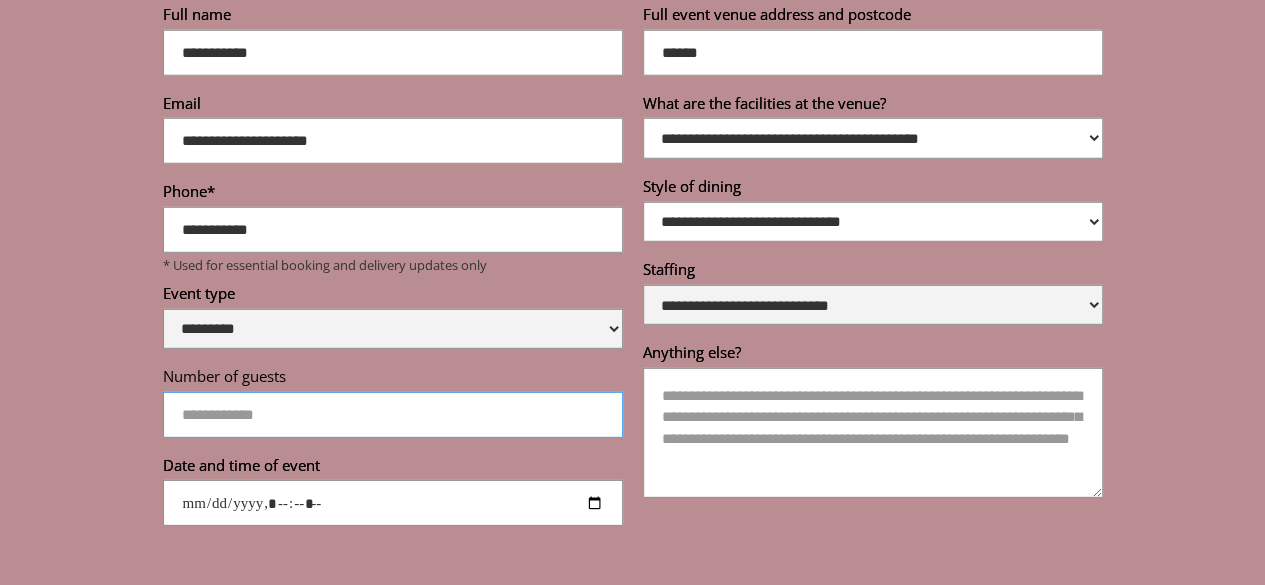 click on "Number of guests" at bounding box center [393, 415] 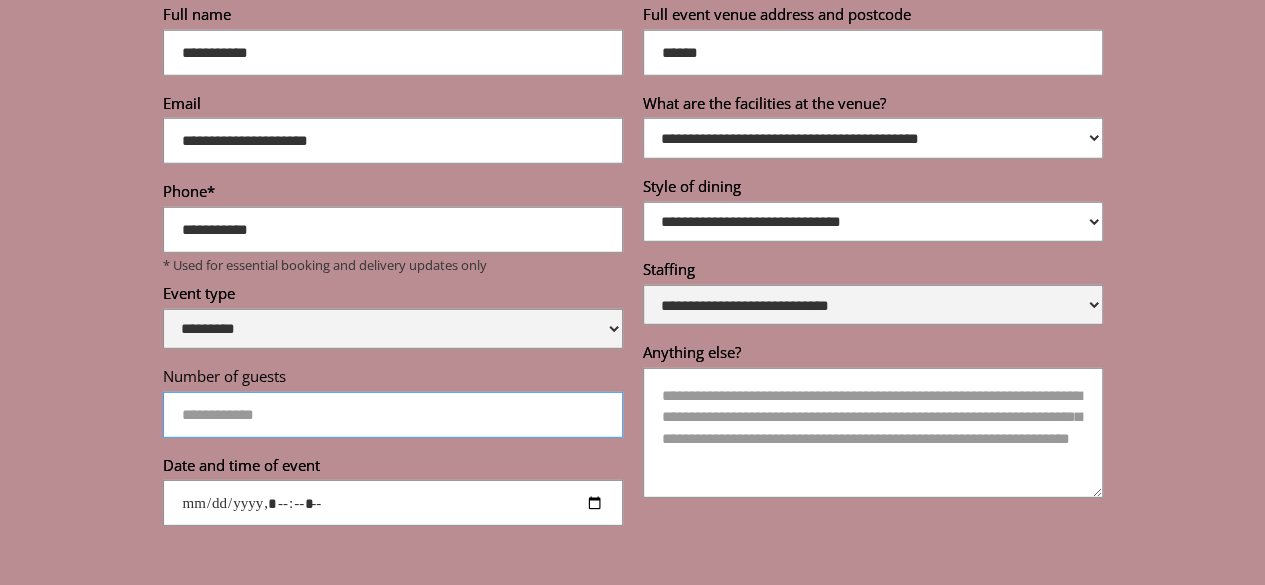 type on "**" 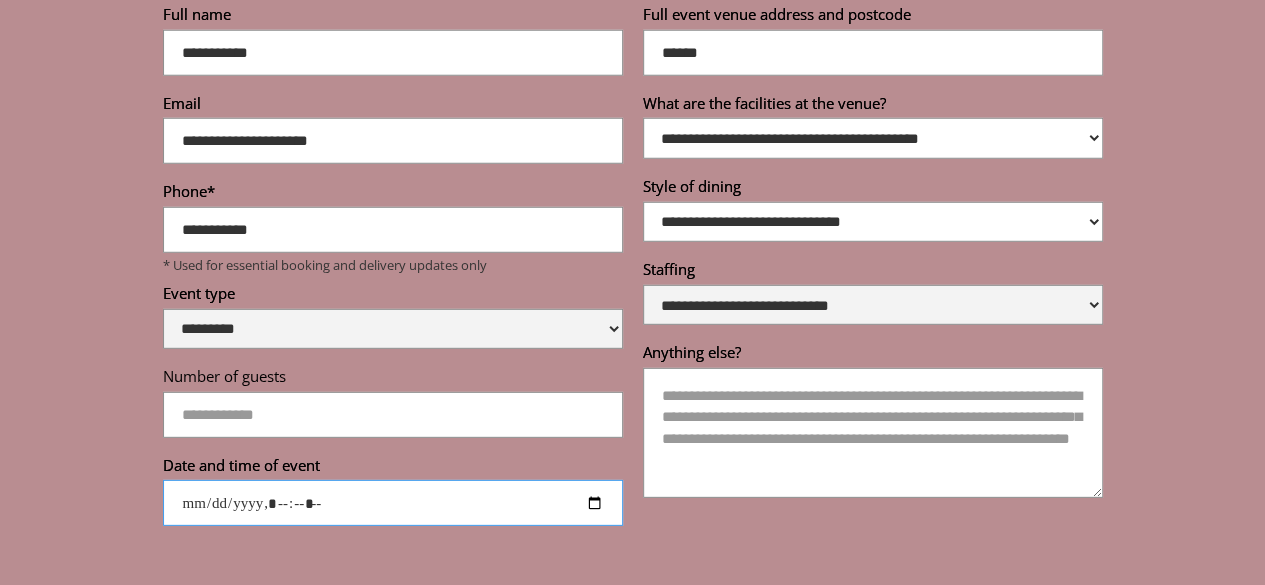 click on "Date and time of event" at bounding box center [393, 503] 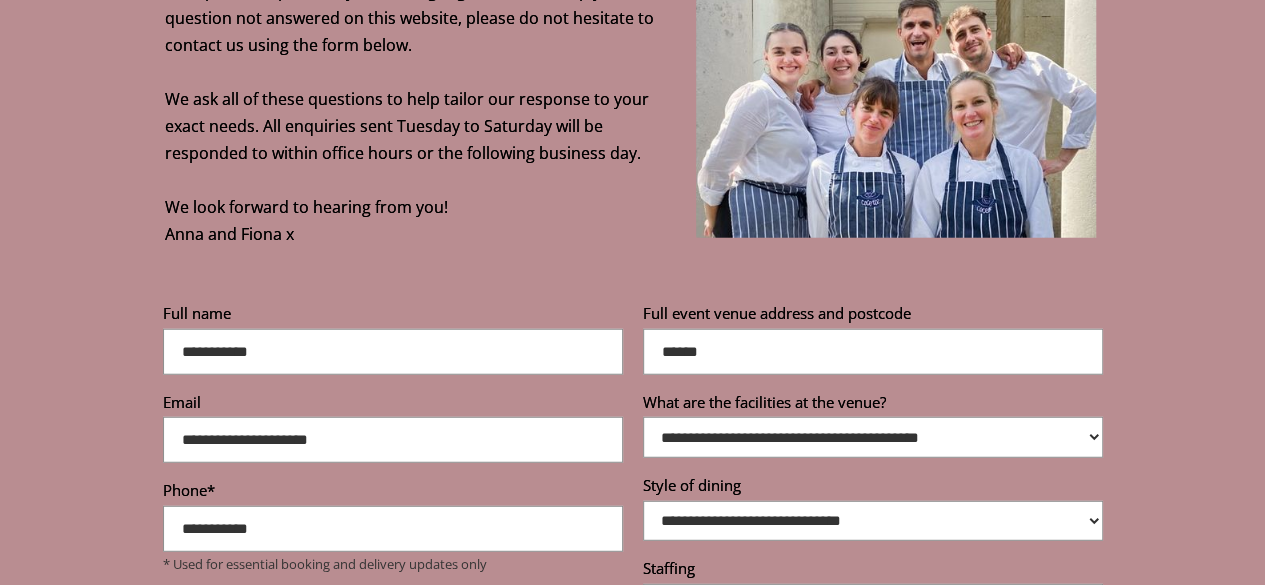 scroll, scrollTop: 6215, scrollLeft: 0, axis: vertical 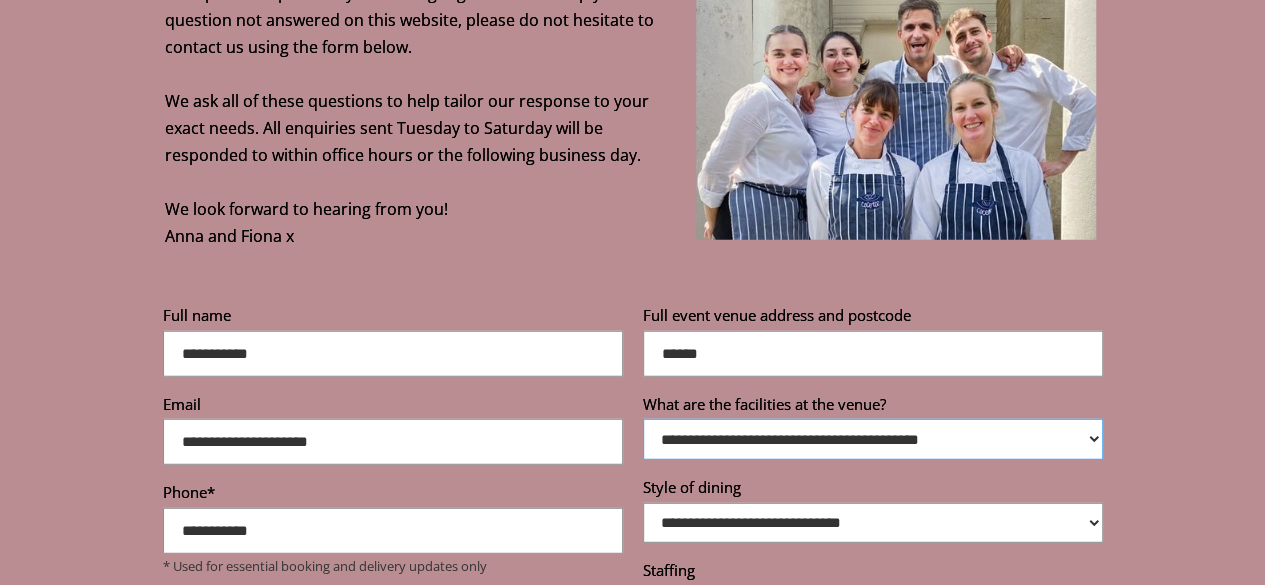 click on "**********" at bounding box center [873, 439] 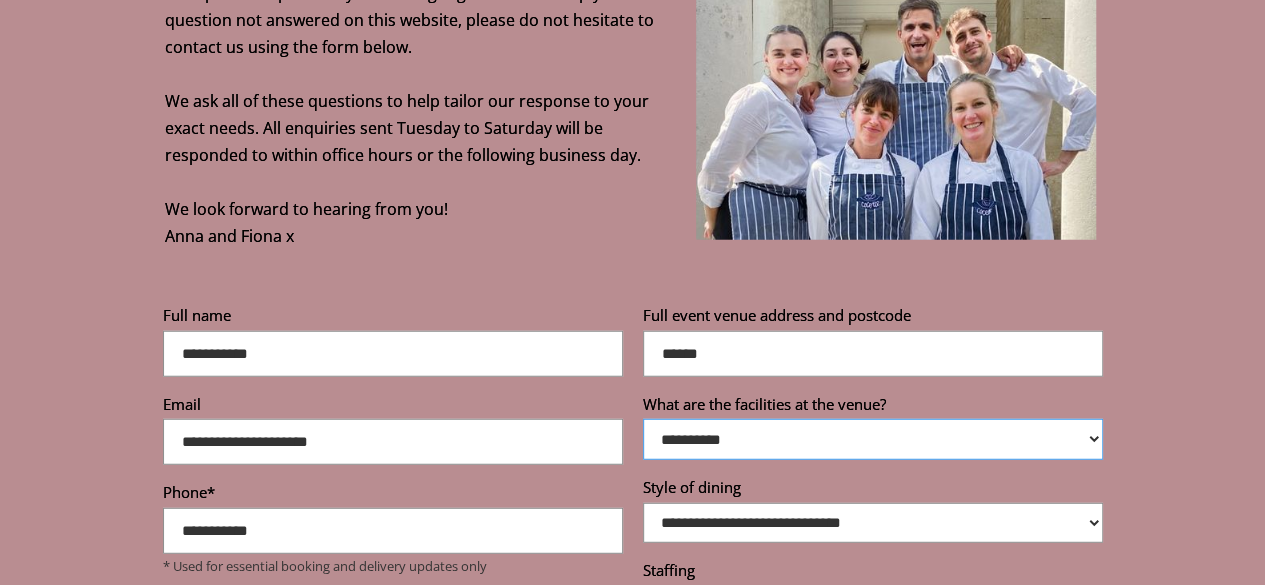click on "**********" at bounding box center [873, 439] 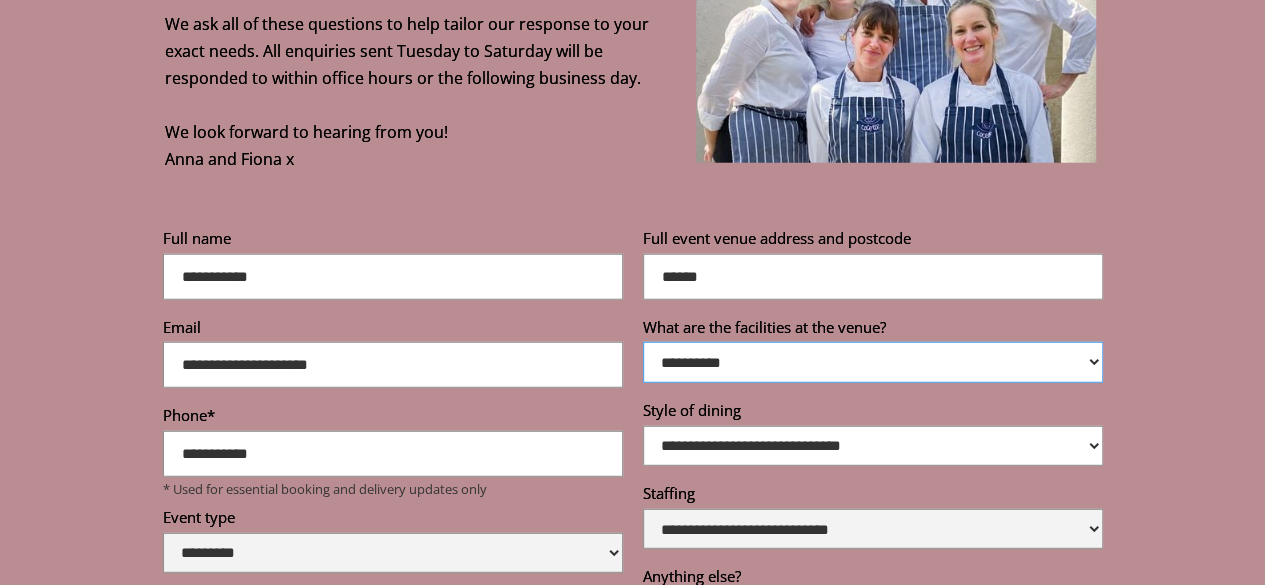 scroll, scrollTop: 6295, scrollLeft: 0, axis: vertical 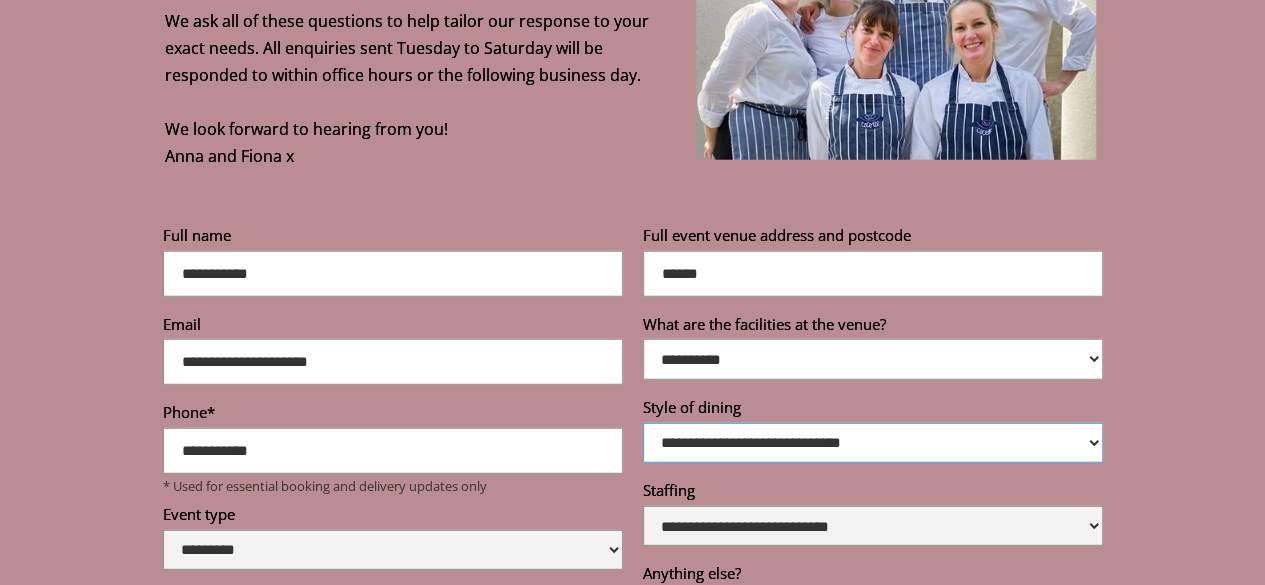 click on "**********" at bounding box center (873, 443) 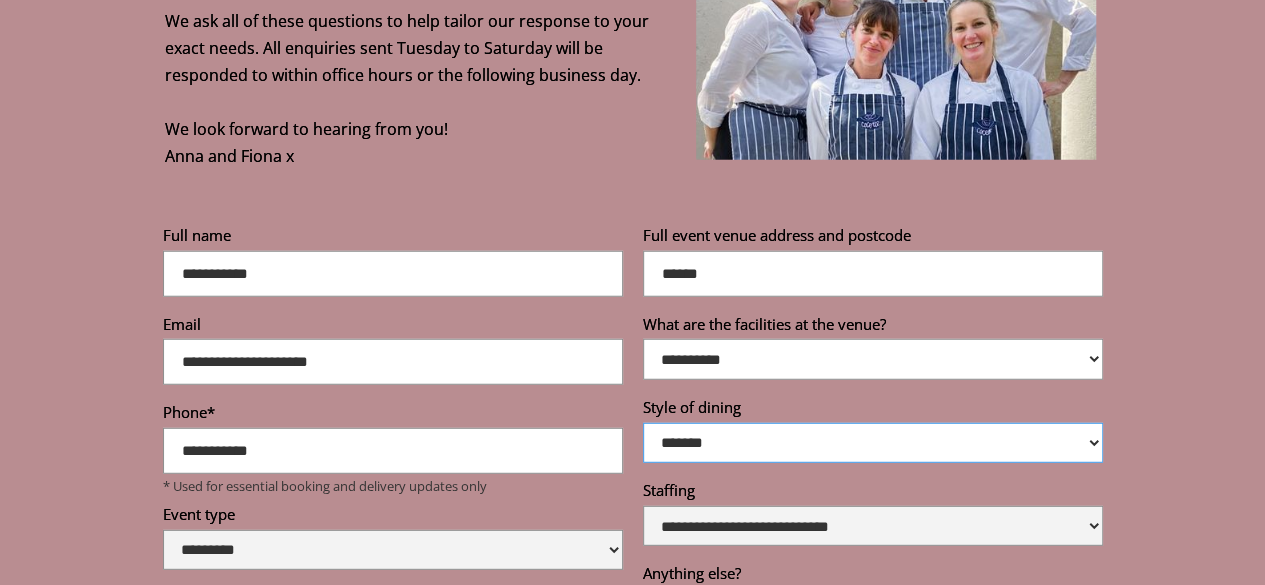 click on "**********" at bounding box center [873, 443] 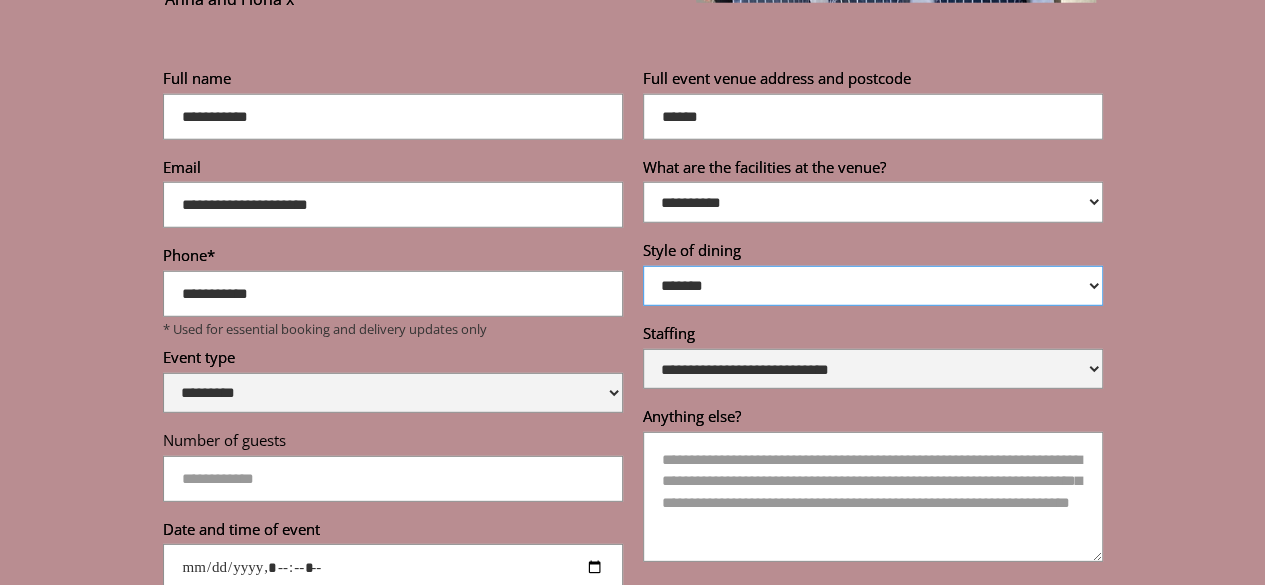 scroll, scrollTop: 6453, scrollLeft: 0, axis: vertical 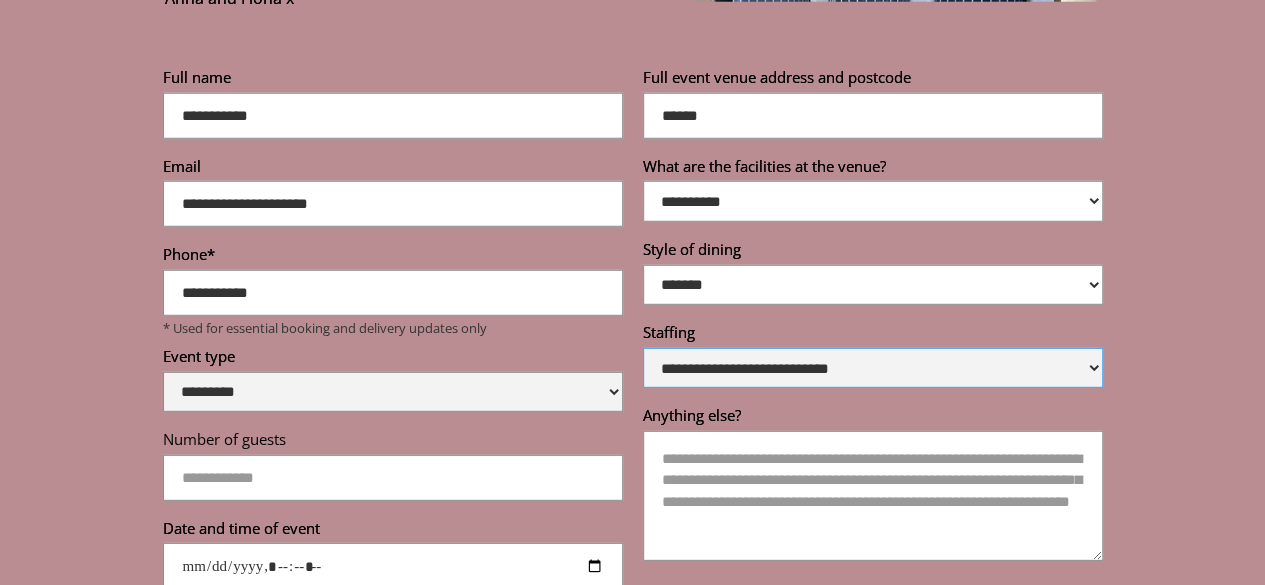 click on "**********" at bounding box center [873, 368] 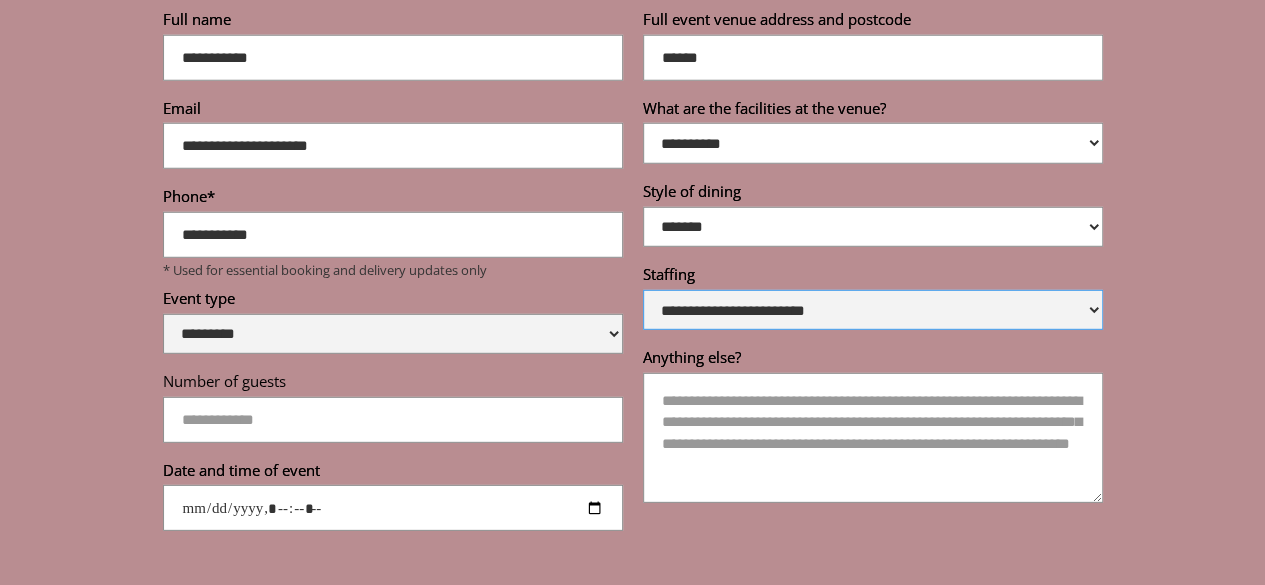 scroll, scrollTop: 6521, scrollLeft: 0, axis: vertical 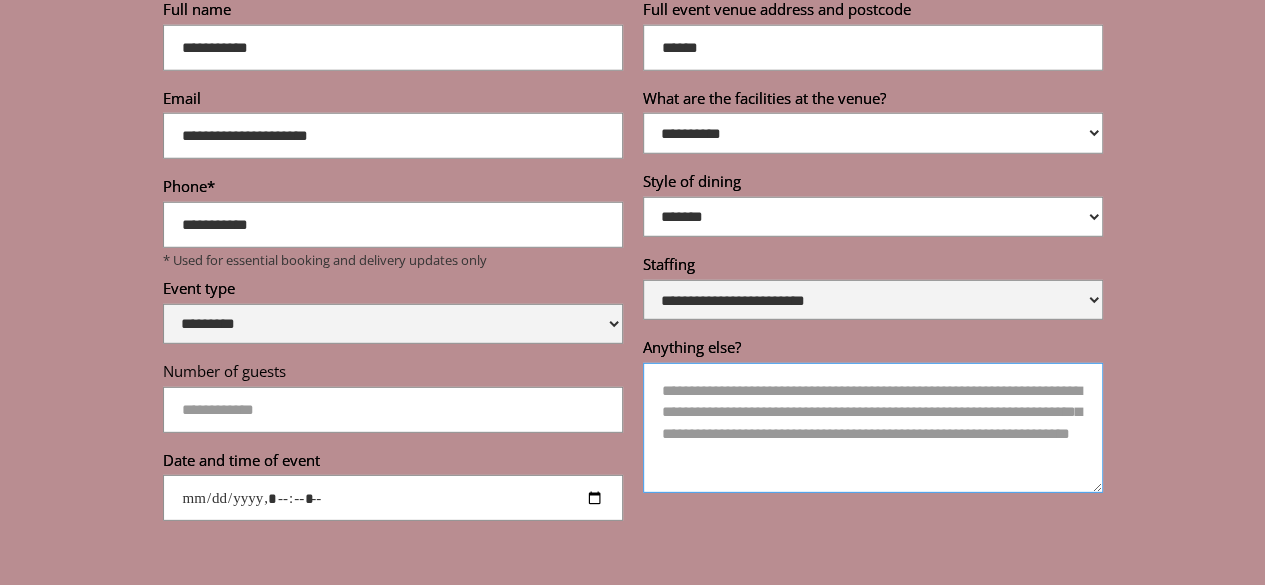click on "Anything else?" at bounding box center [873, 428] 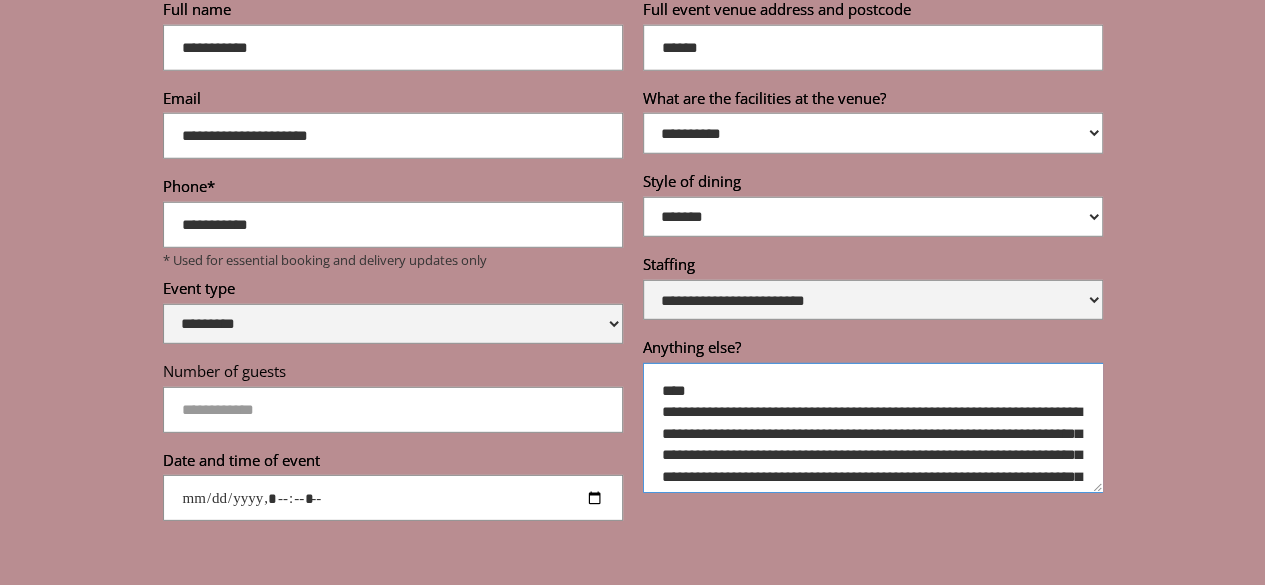 scroll, scrollTop: 102, scrollLeft: 0, axis: vertical 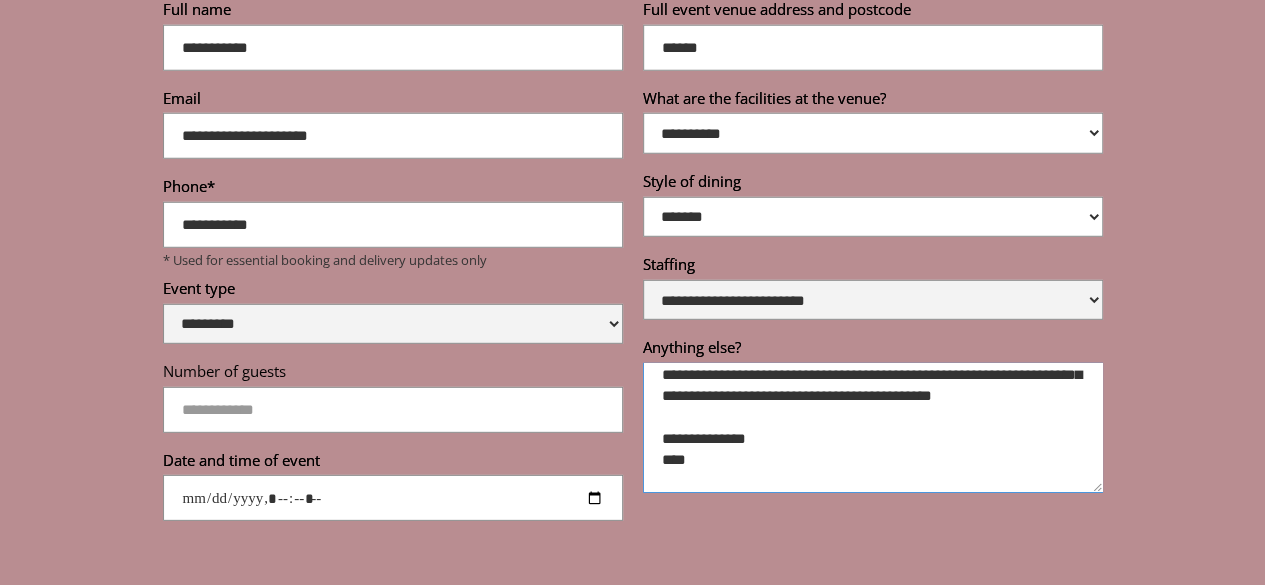 type on "**********" 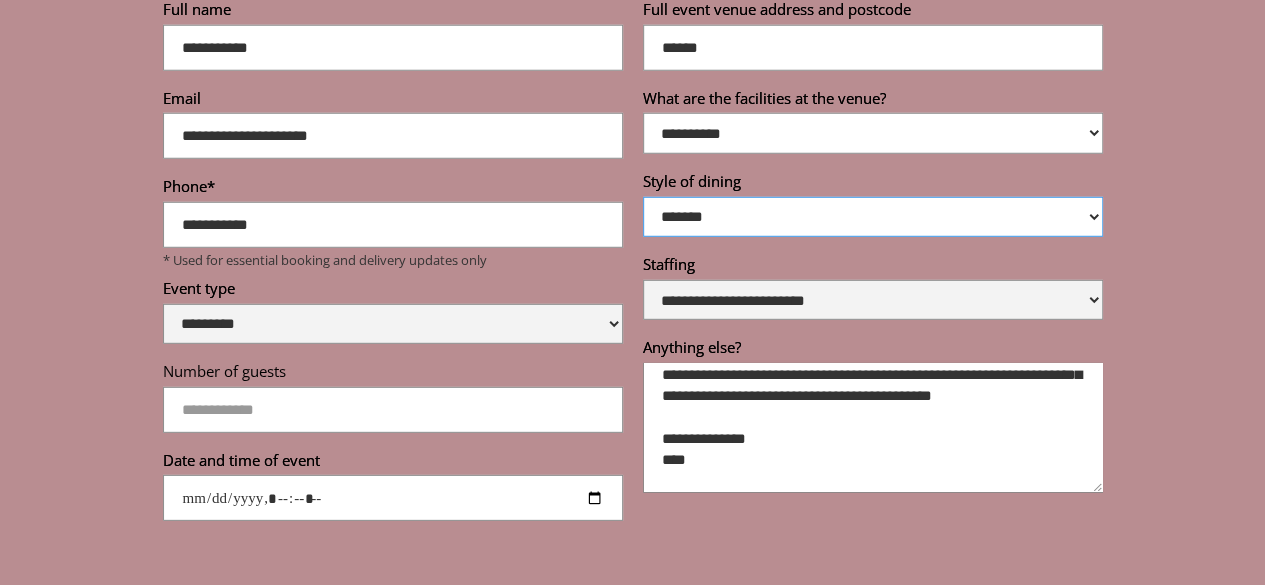 click on "**********" at bounding box center (873, 217) 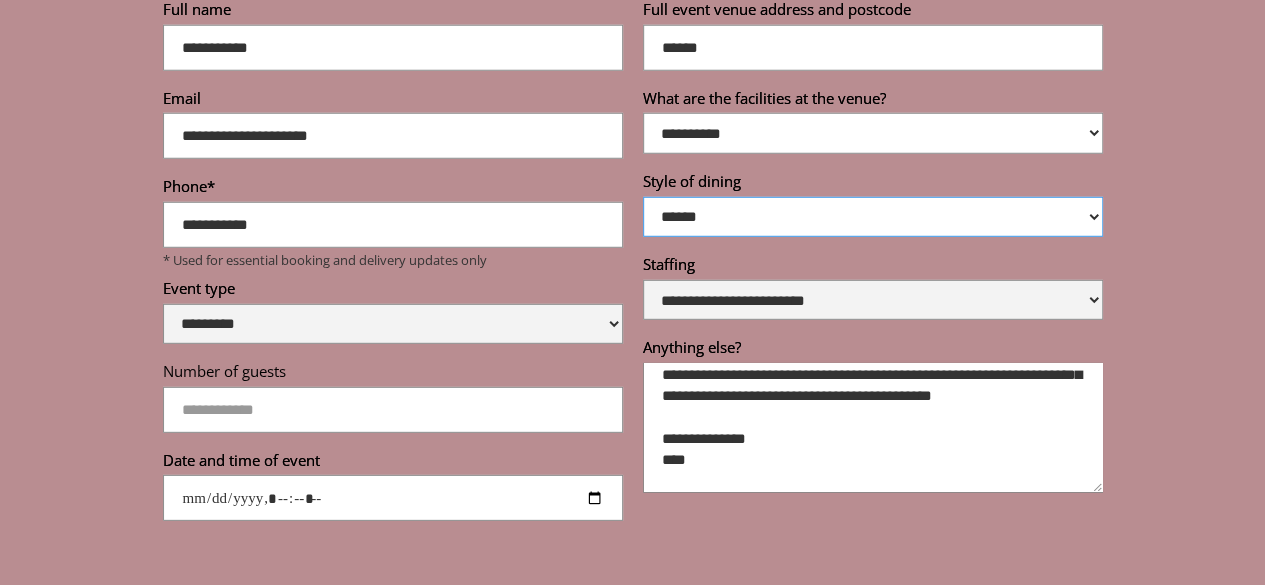 click on "**********" at bounding box center (873, 217) 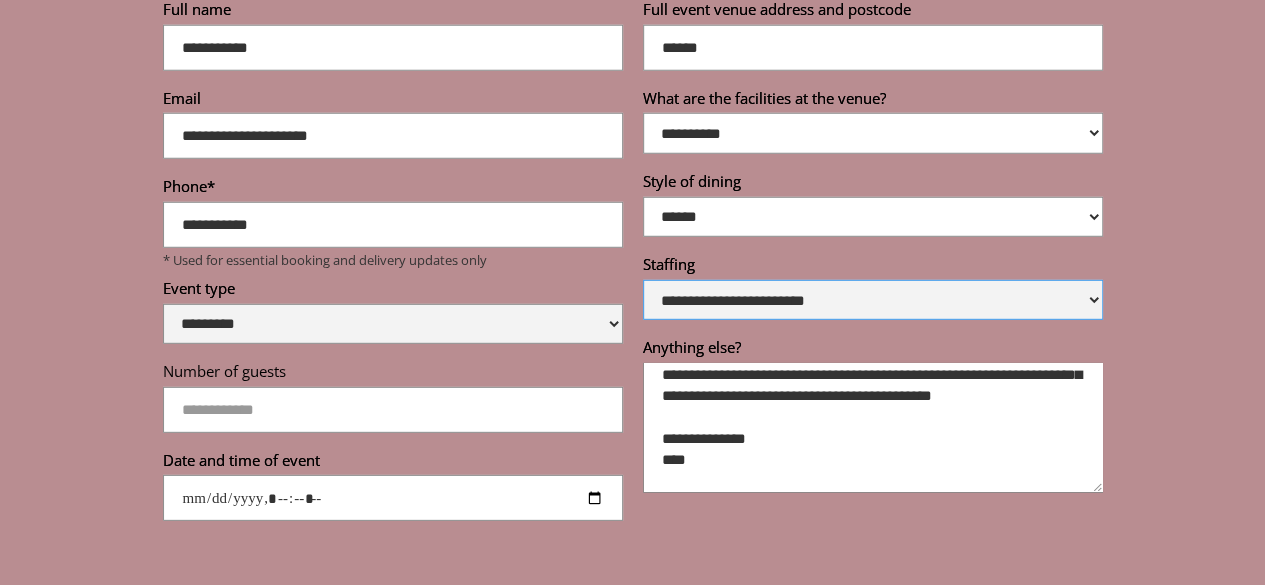 click on "**********" at bounding box center [873, 300] 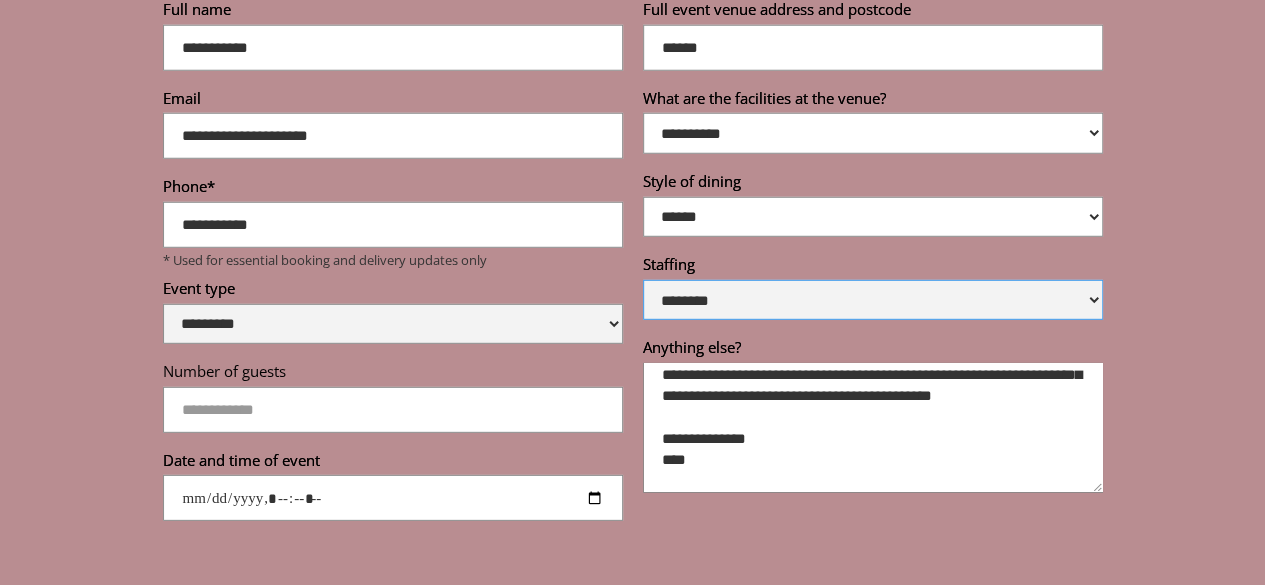 click on "**********" at bounding box center [873, 300] 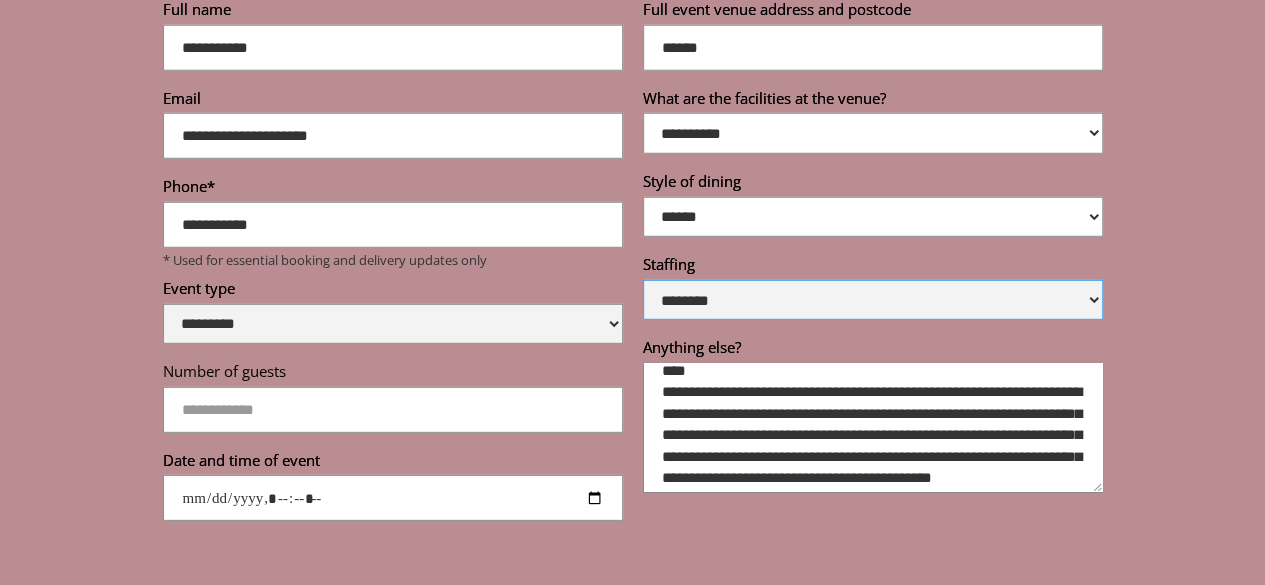 scroll, scrollTop: 0, scrollLeft: 0, axis: both 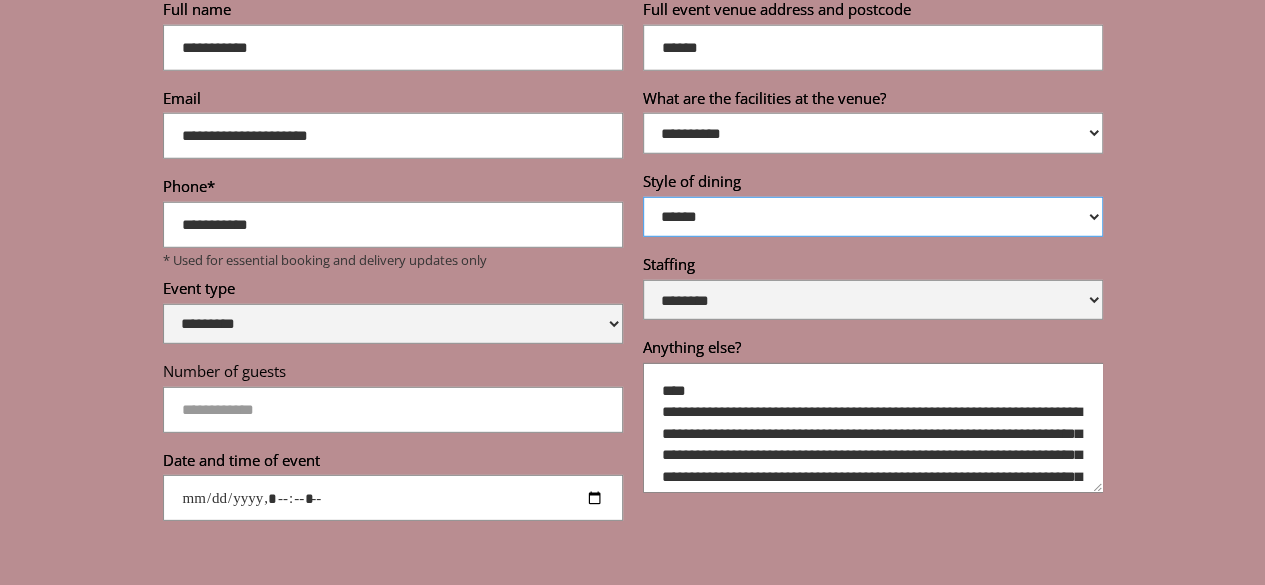 click on "**********" at bounding box center (873, 217) 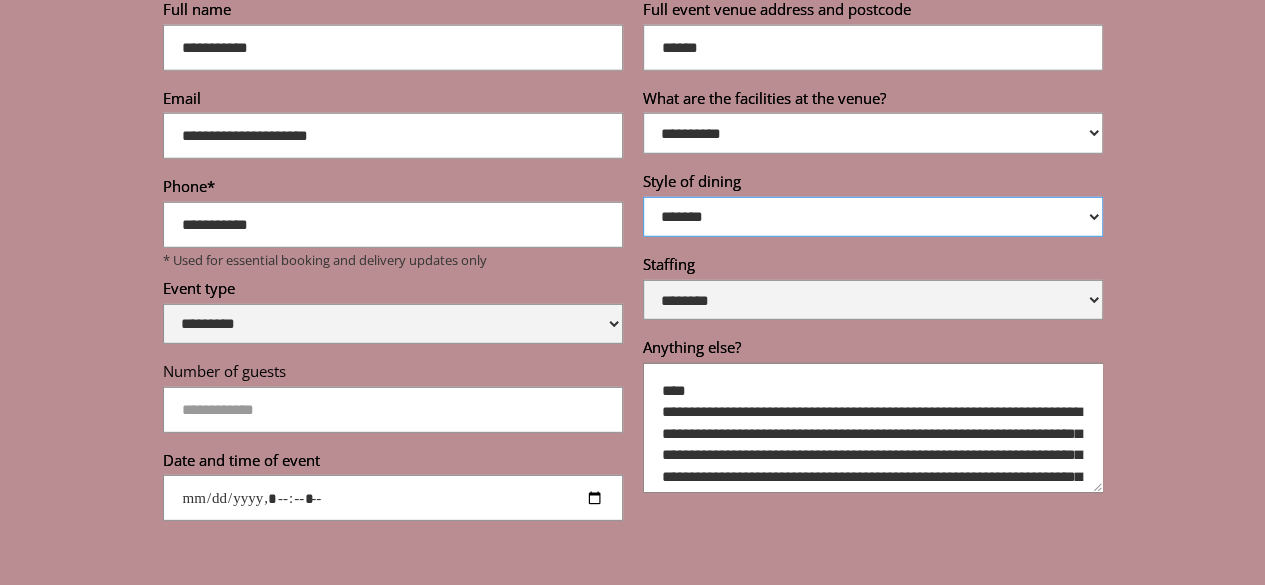 click on "**********" at bounding box center (873, 217) 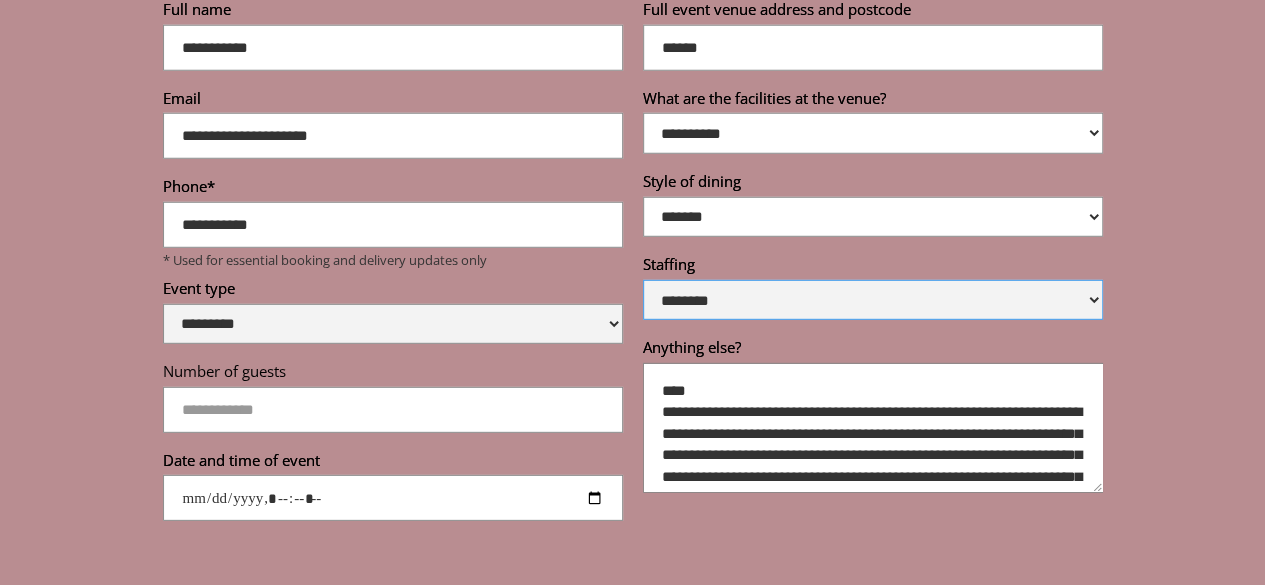 click on "**********" at bounding box center (873, 300) 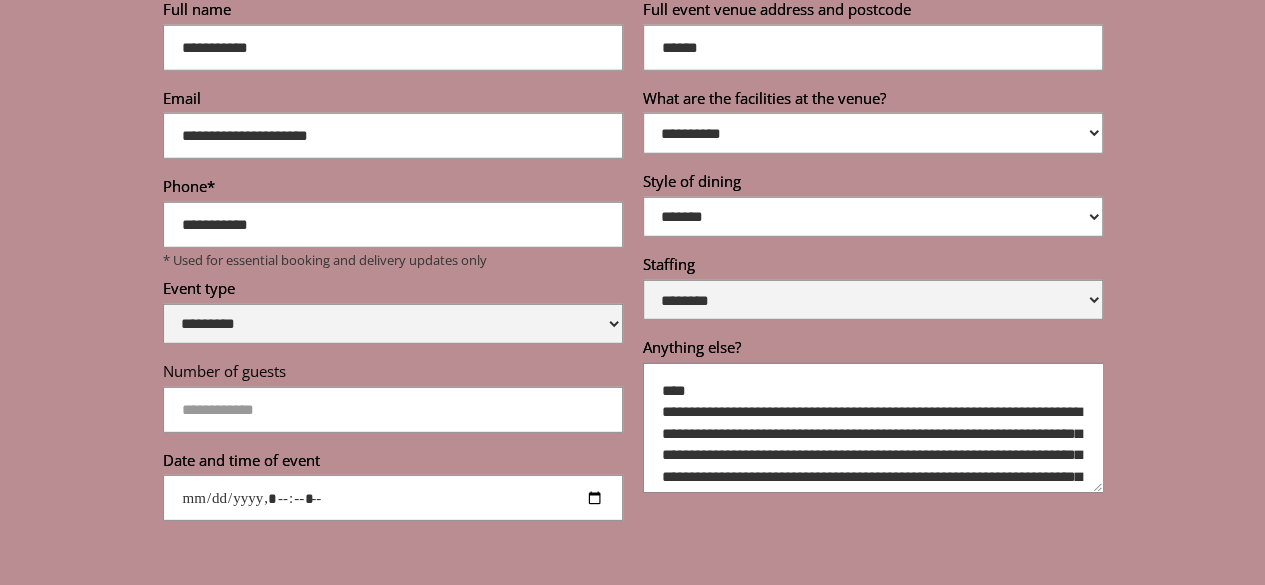 click on "**********" at bounding box center (632, 138) 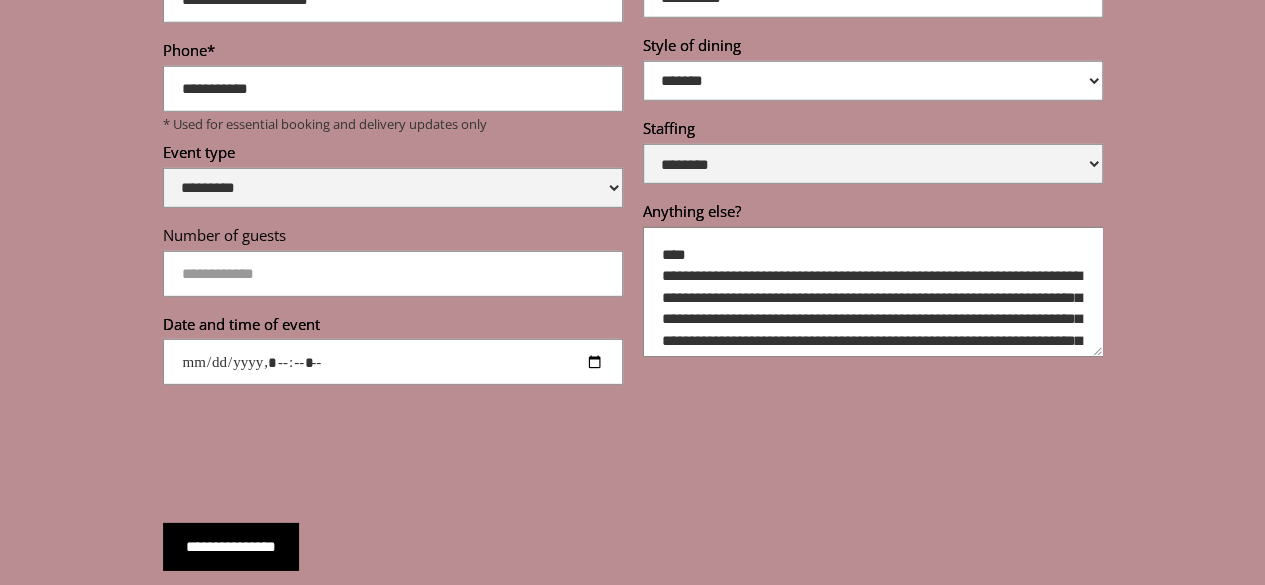 scroll, scrollTop: 6659, scrollLeft: 0, axis: vertical 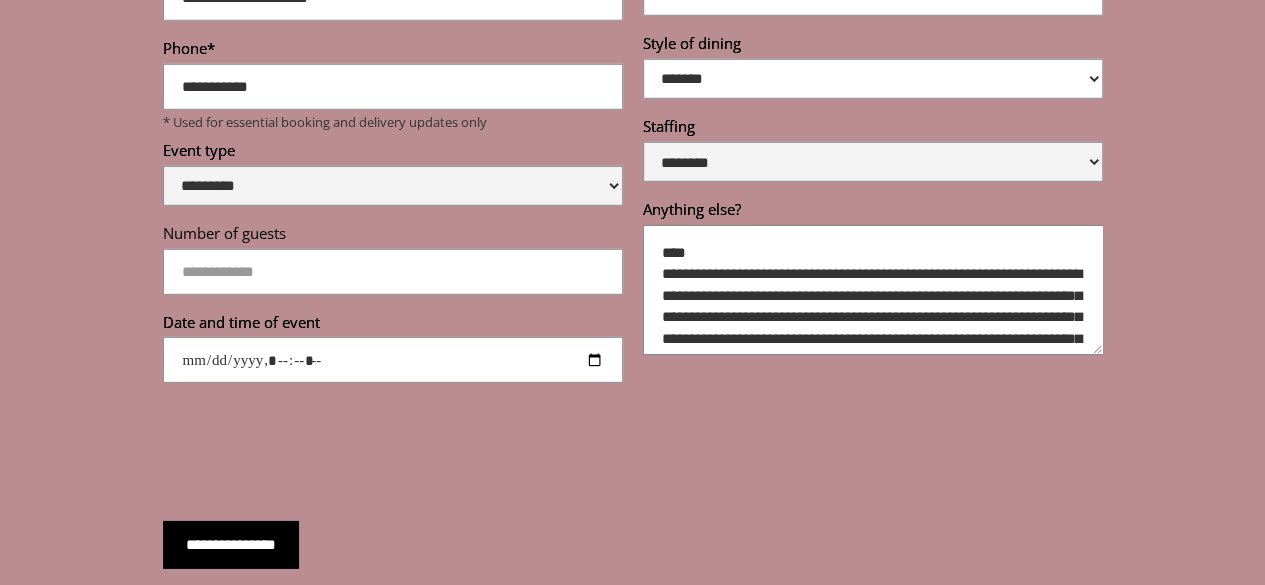 click on "**********" at bounding box center (231, 545) 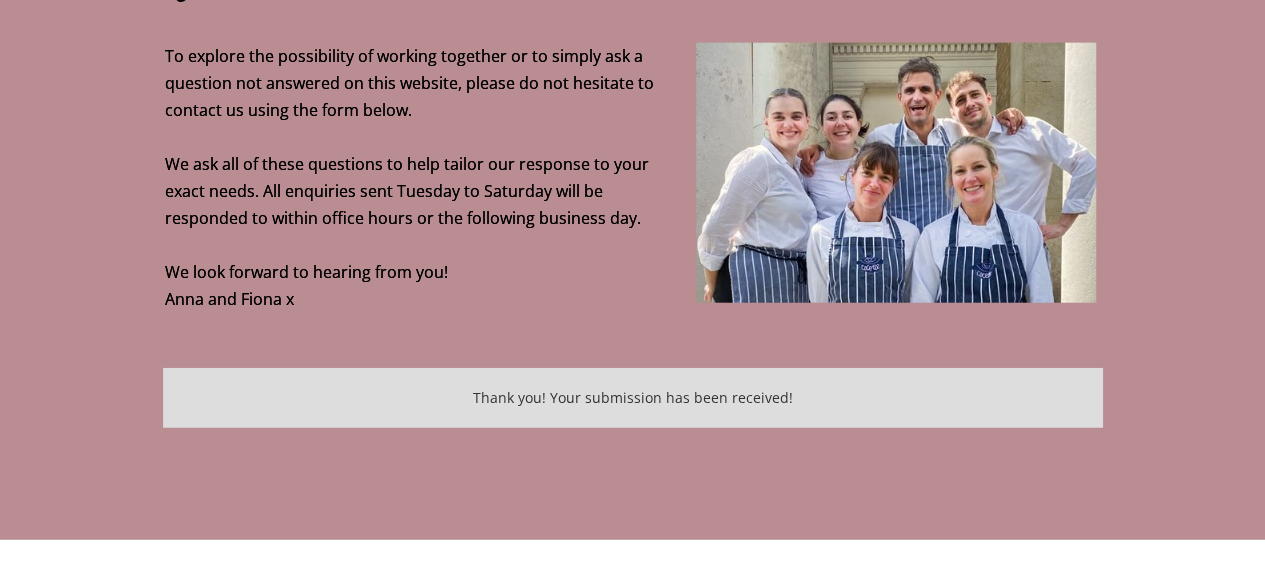 scroll, scrollTop: 6142, scrollLeft: 0, axis: vertical 